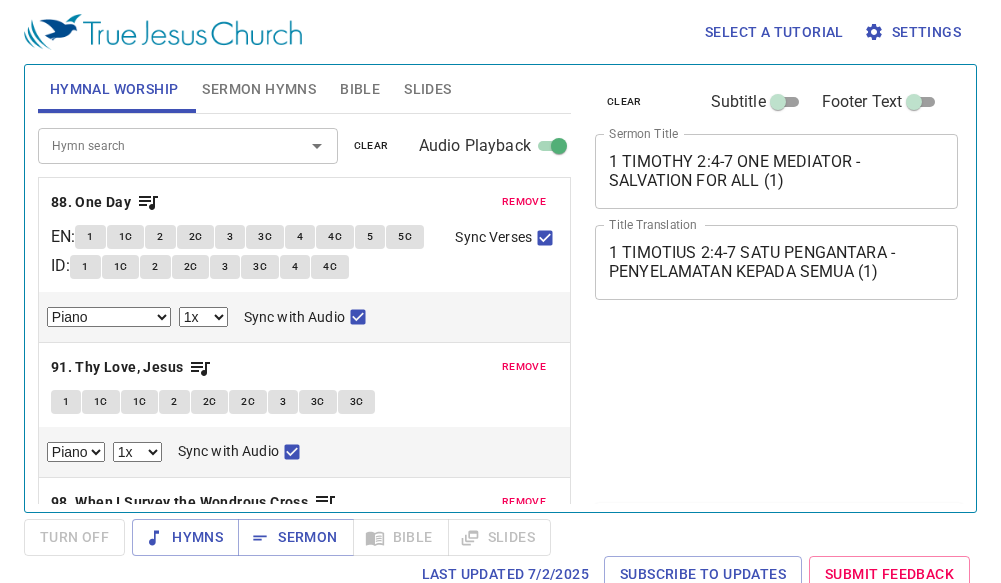 select on "1" 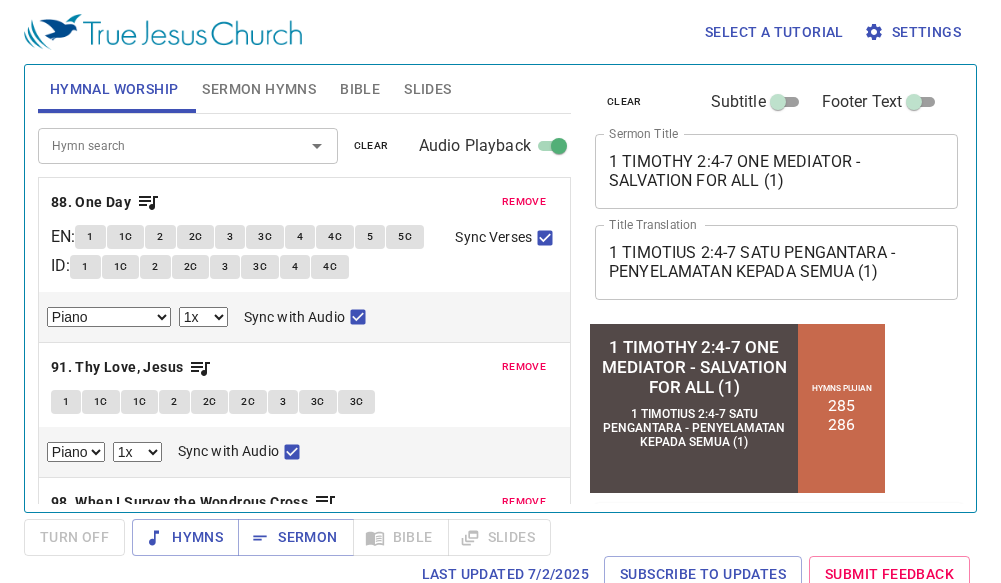 scroll, scrollTop: 0, scrollLeft: 0, axis: both 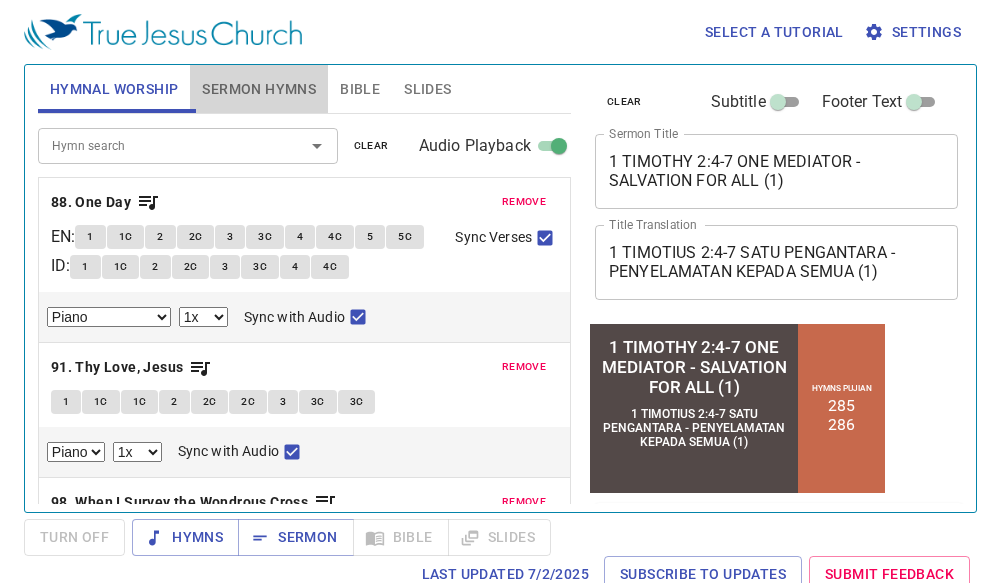 click on "Sermon Hymns" at bounding box center [259, 89] 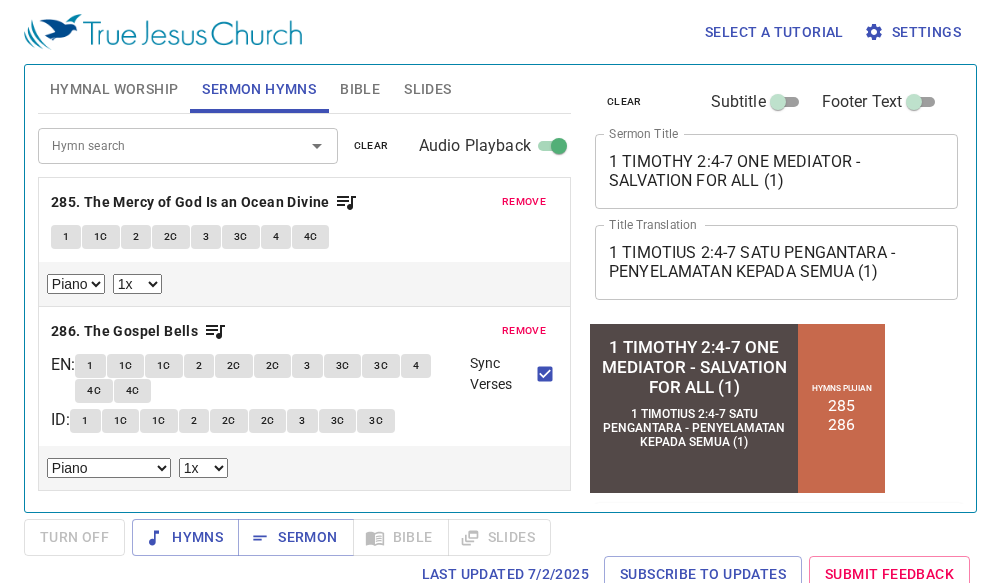 click on "1 TIMOTHY 2:4-7 ONE MEDIATOR - SALVATION FOR ALL (1)" at bounding box center [776, 171] 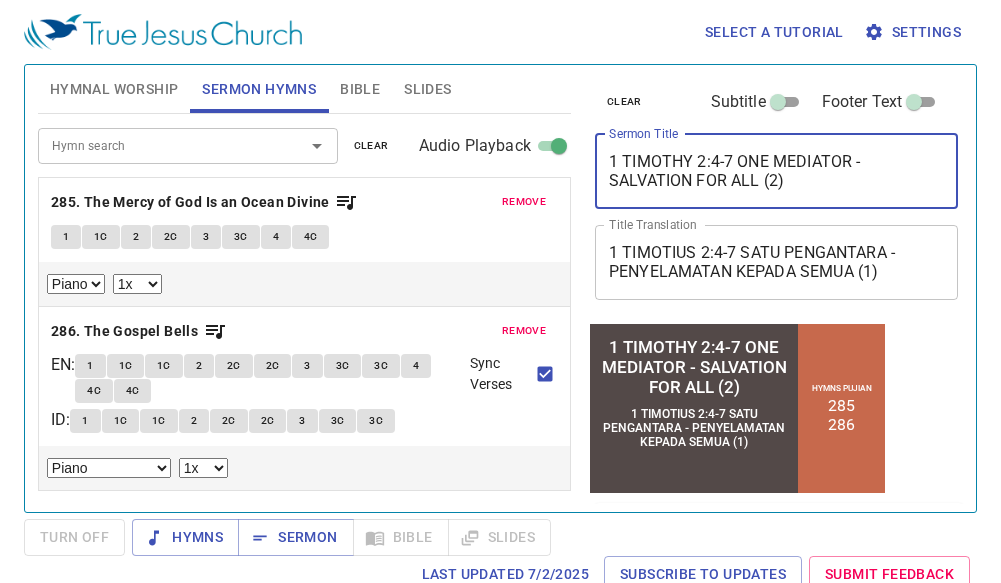 type on "1 TIMOTHY 2:4-7 ONE MEDIATOR - SALVATION FOR ALL (2)" 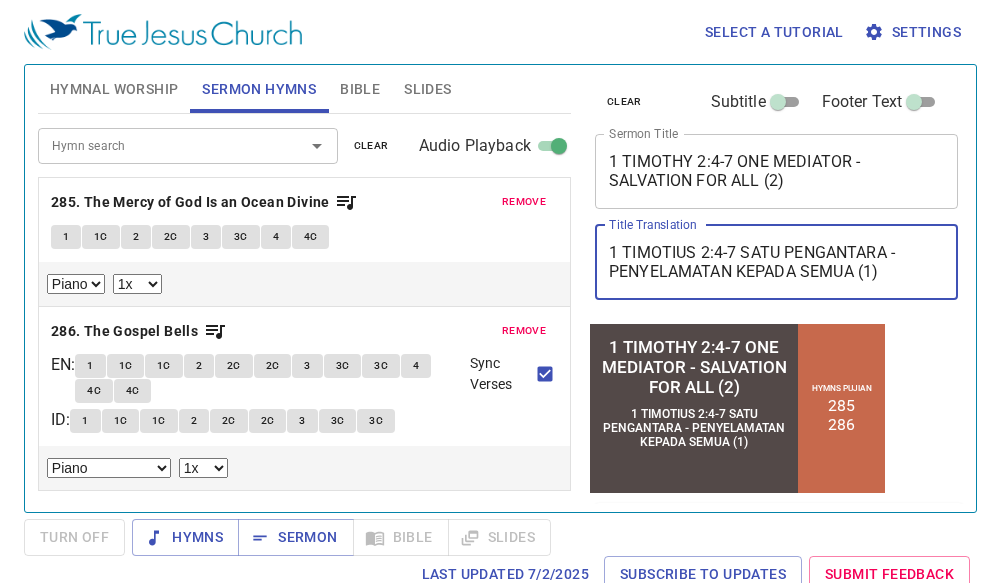 click on "1 TIMOTIUS 2:4-7 SATU PENGANTARA - PENYELAMATAN KEPADA SEMUA (1)" at bounding box center (776, 262) 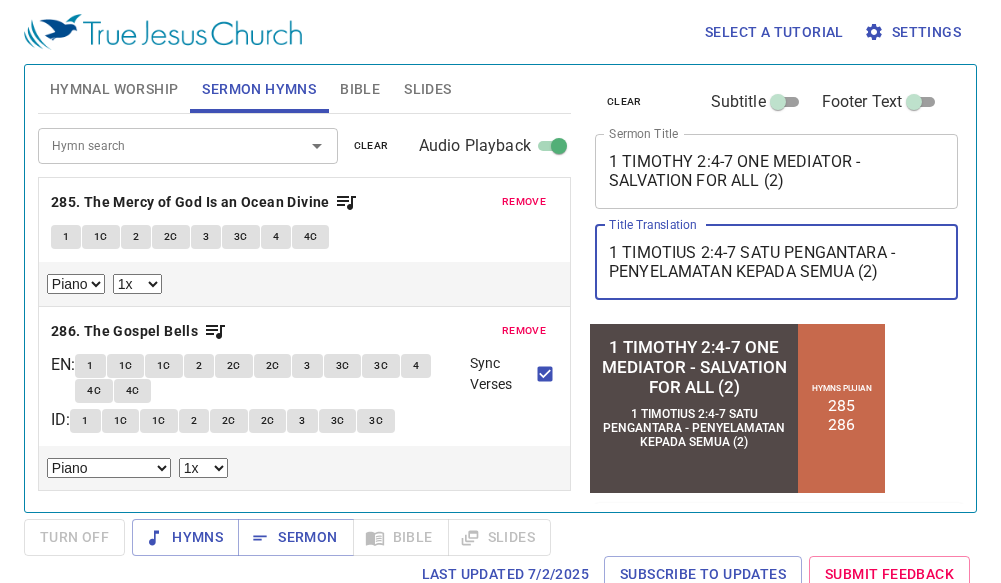 type on "1 TIMOTIUS 2:4-7 SATU PENGANTARA - PENYELAMATAN KEPADA SEMUA (2)" 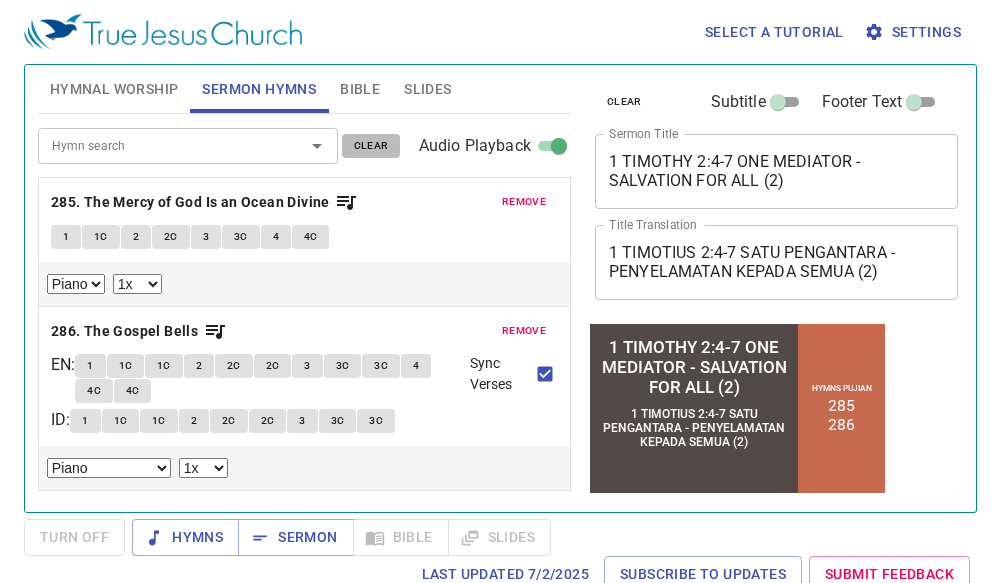 click on "clear" at bounding box center (371, 146) 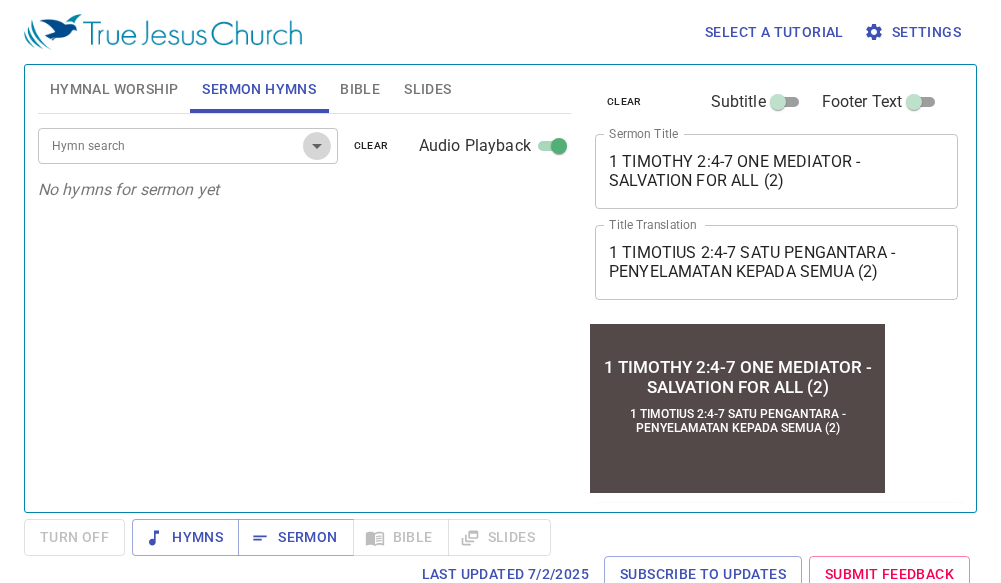 click 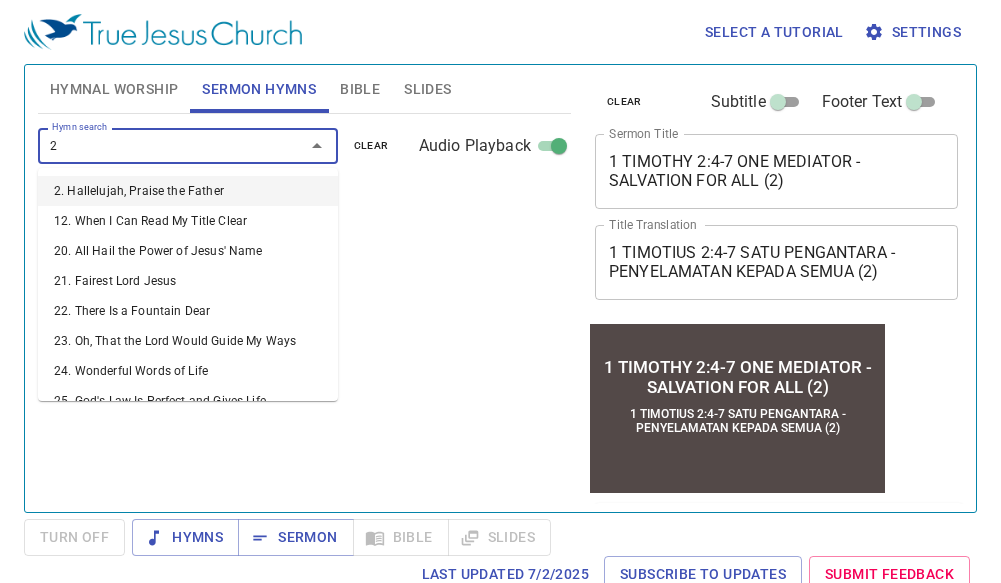 type on "25" 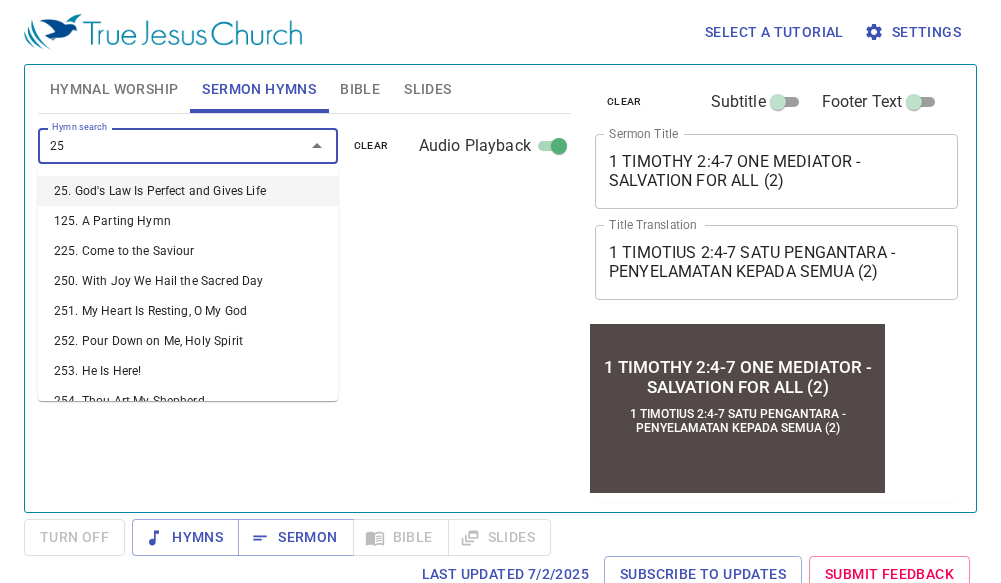 click on "25. God's Law Is Perfect and Gives Life" at bounding box center (188, 191) 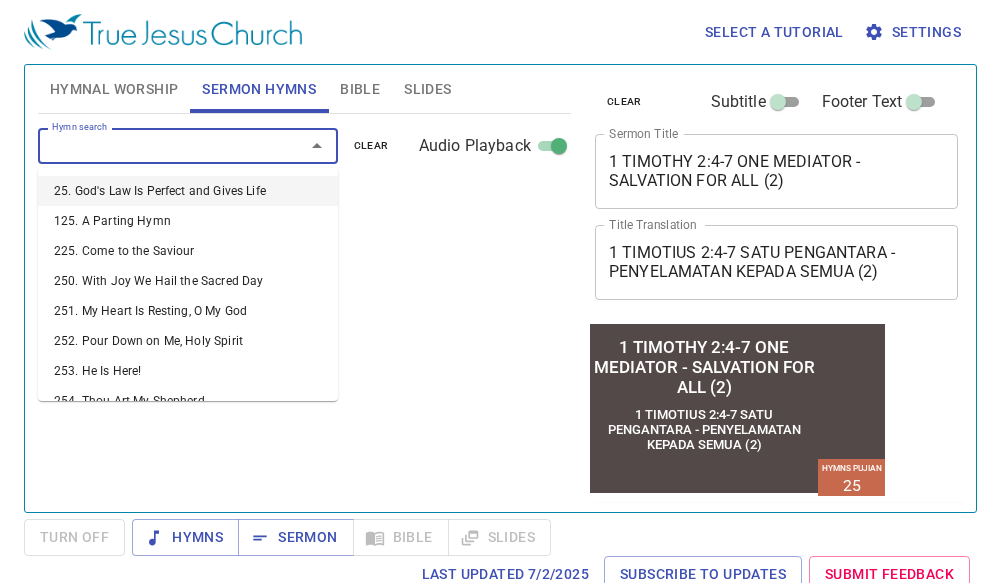 select on "1" 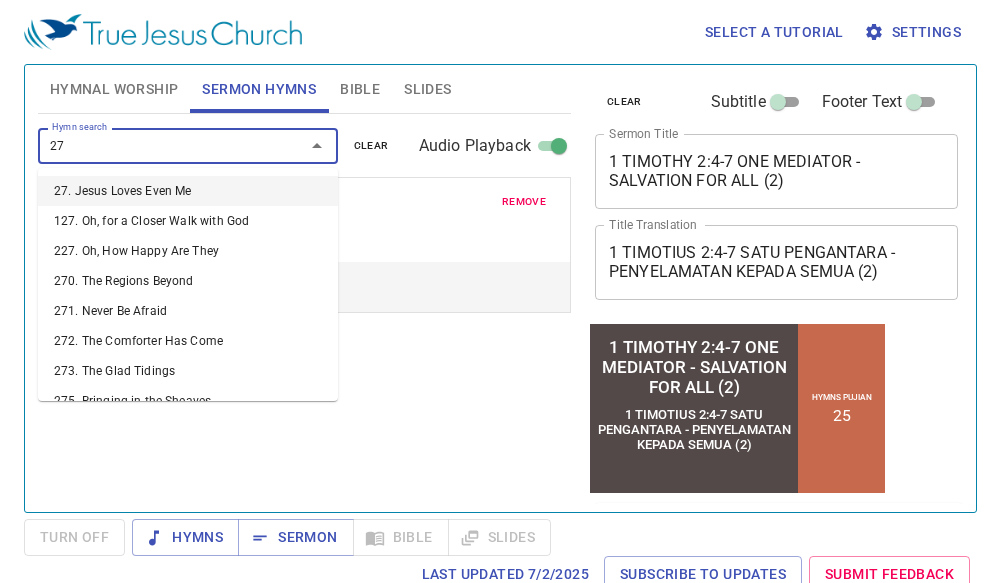 type on "278" 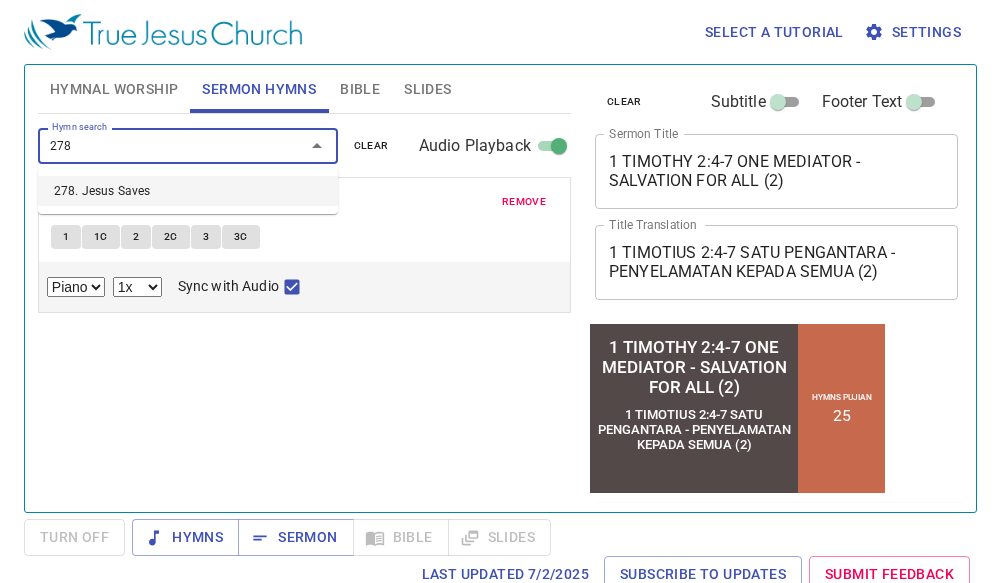 click on "278. Jesus Saves" at bounding box center (188, 191) 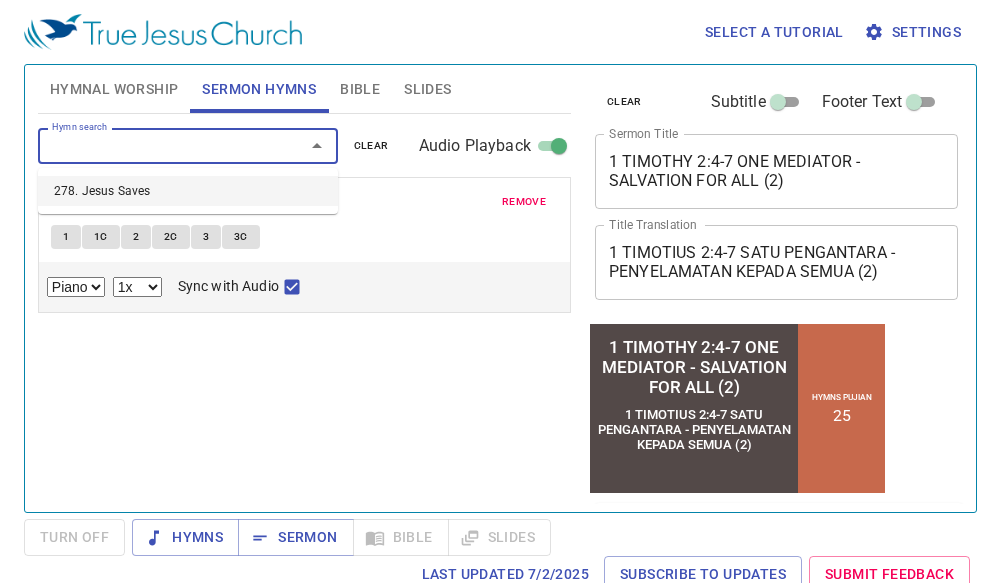select on "1" 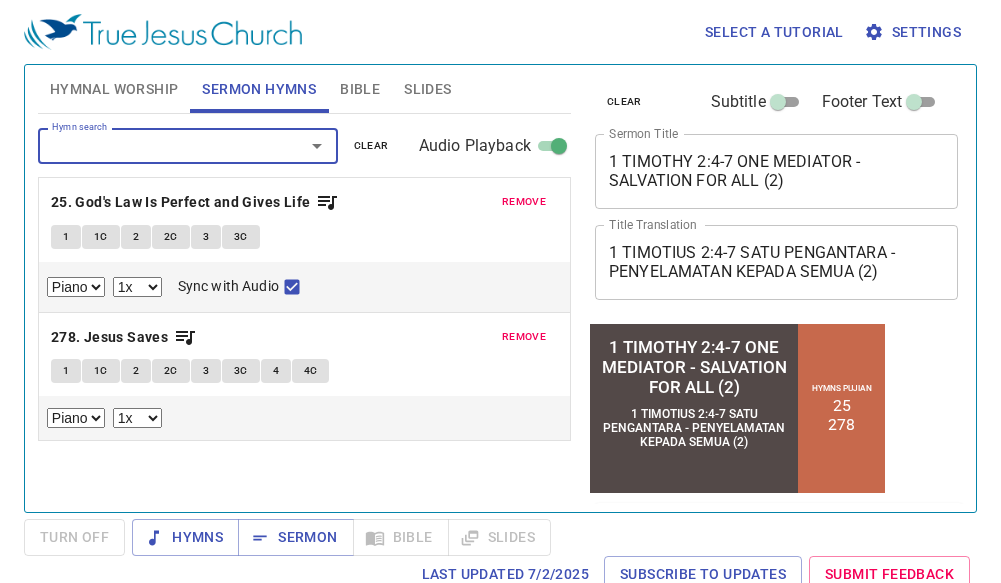click on "Hymnal Worship" at bounding box center [114, 89] 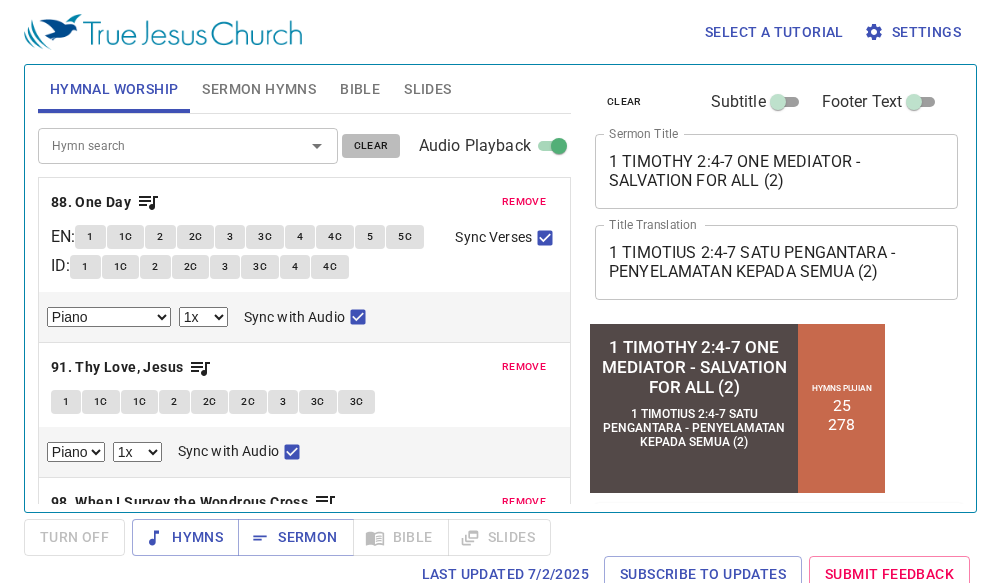 click on "clear" at bounding box center (371, 146) 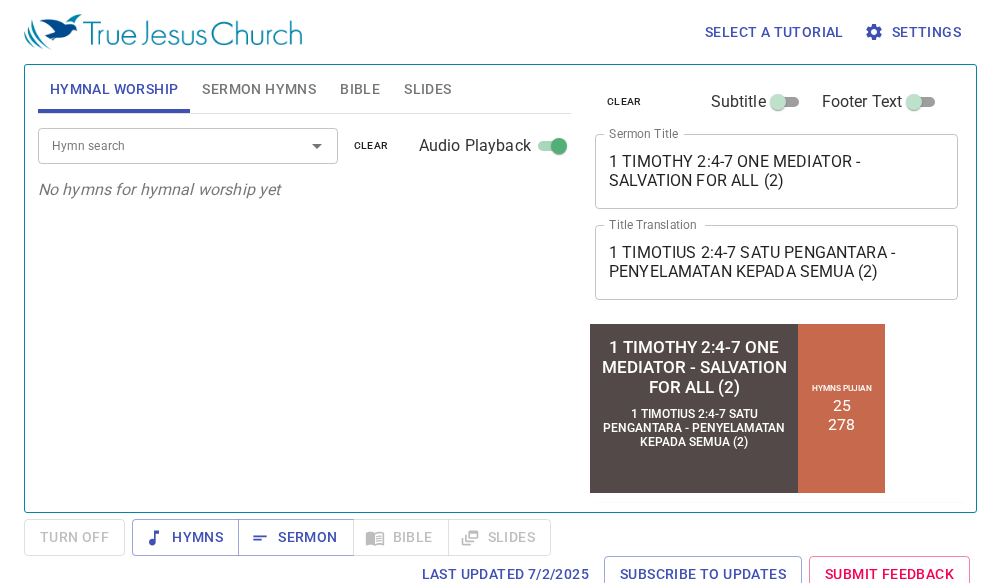 click on "Hymn search" at bounding box center [158, 145] 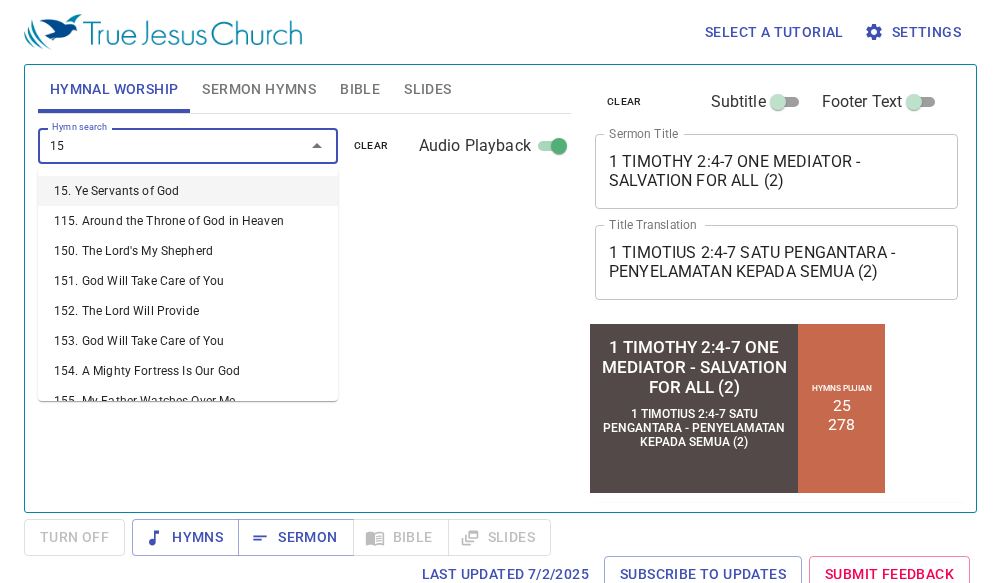 type on "158" 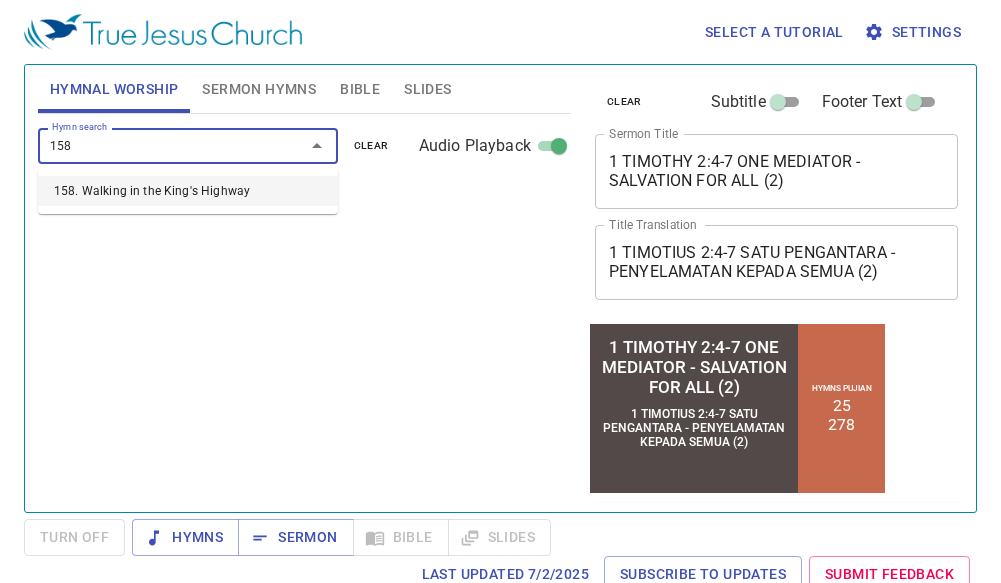 click on "158. Walking in the King's Highway" at bounding box center [188, 191] 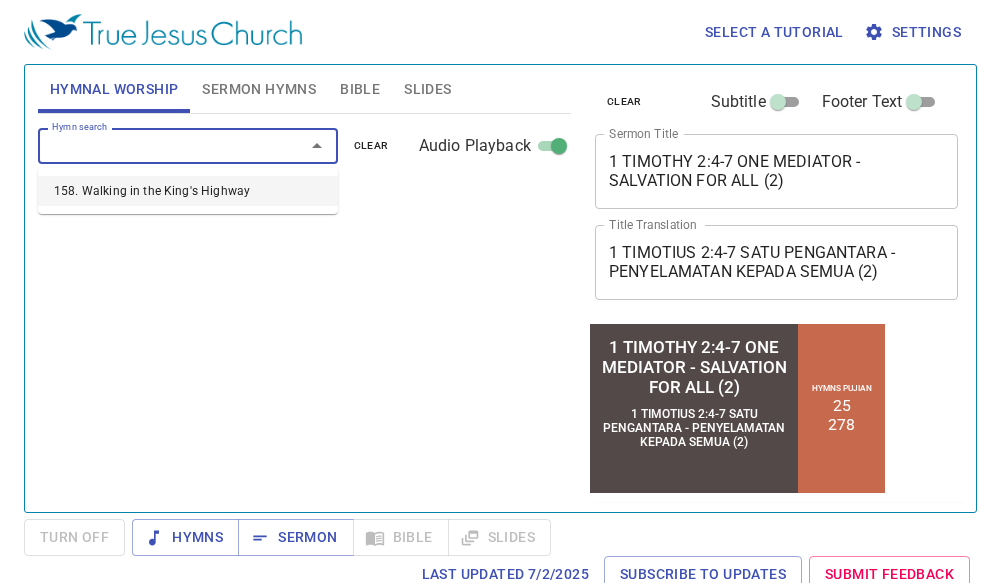 select on "1" 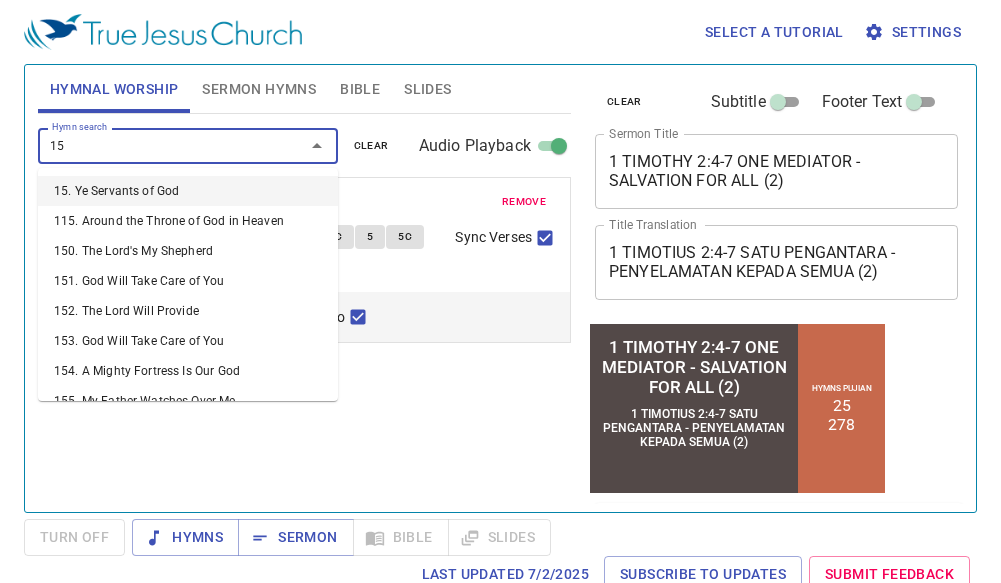 type on "152" 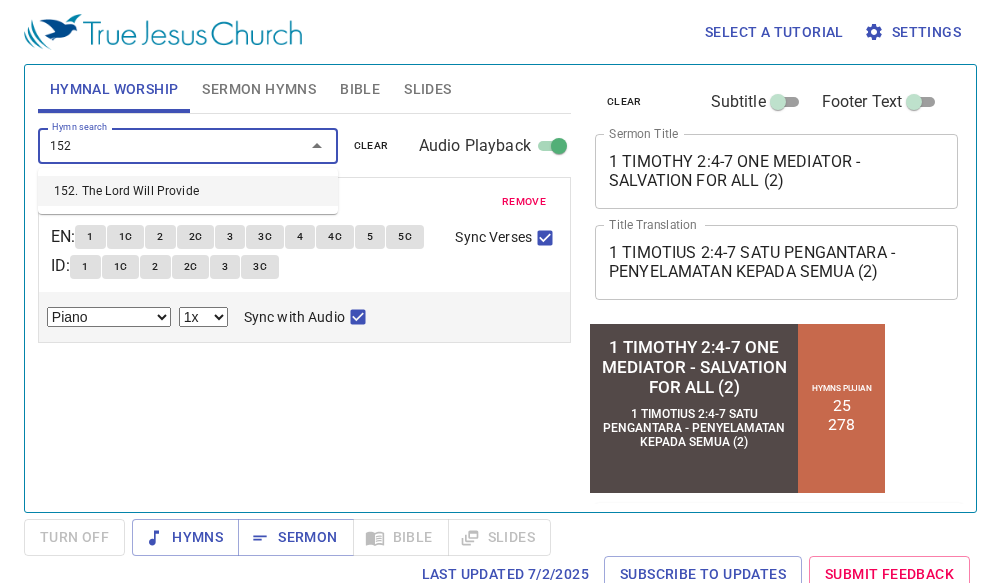 click on "152. The Lord Will Provide" at bounding box center (188, 191) 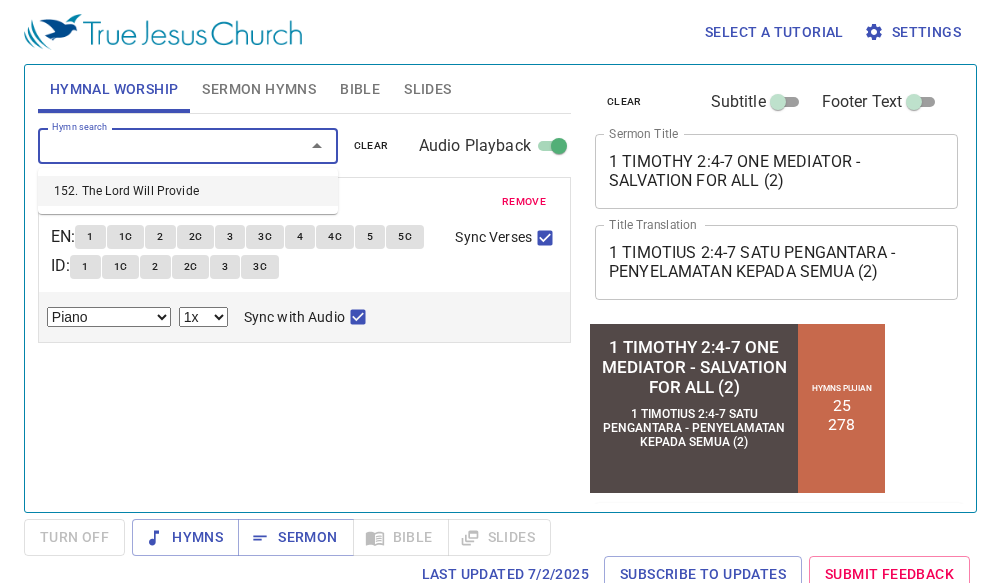 select on "1" 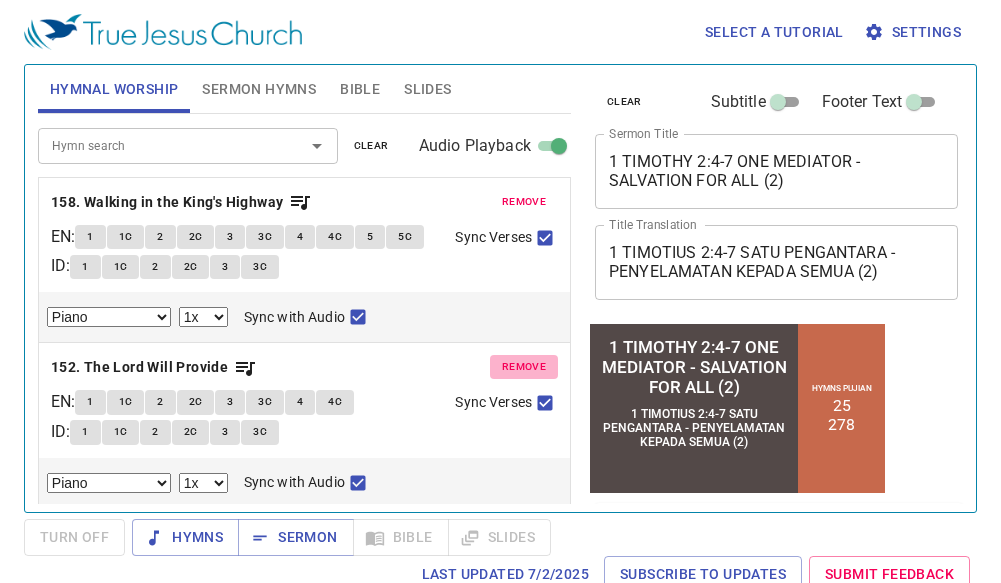 click on "remove" at bounding box center [524, 367] 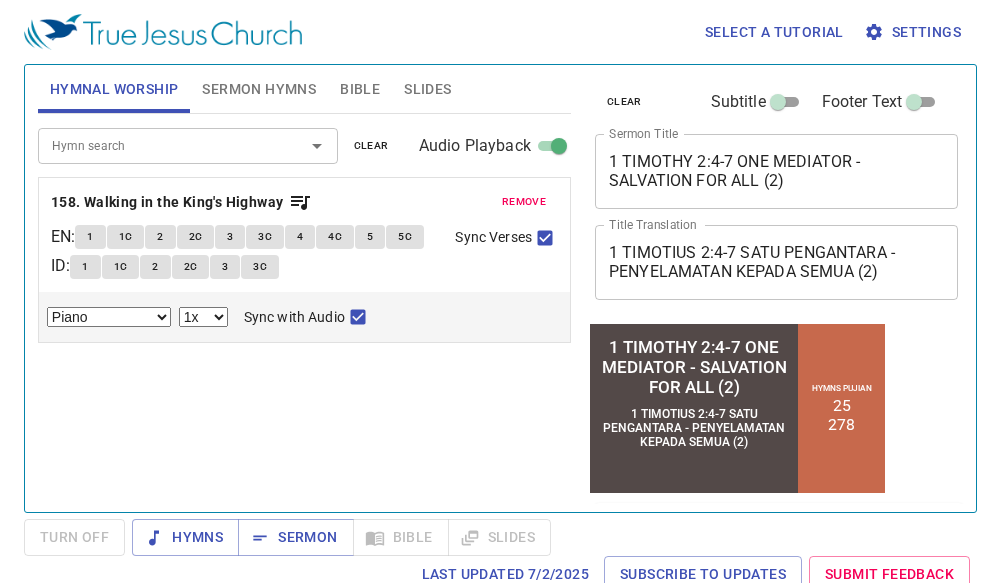 click on "Hymn search" at bounding box center [158, 145] 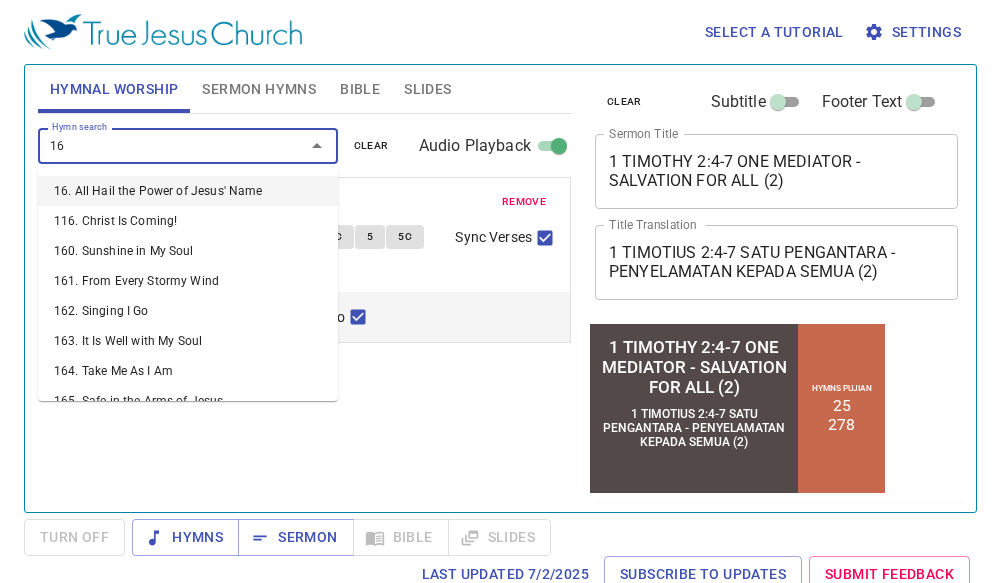 type on "162" 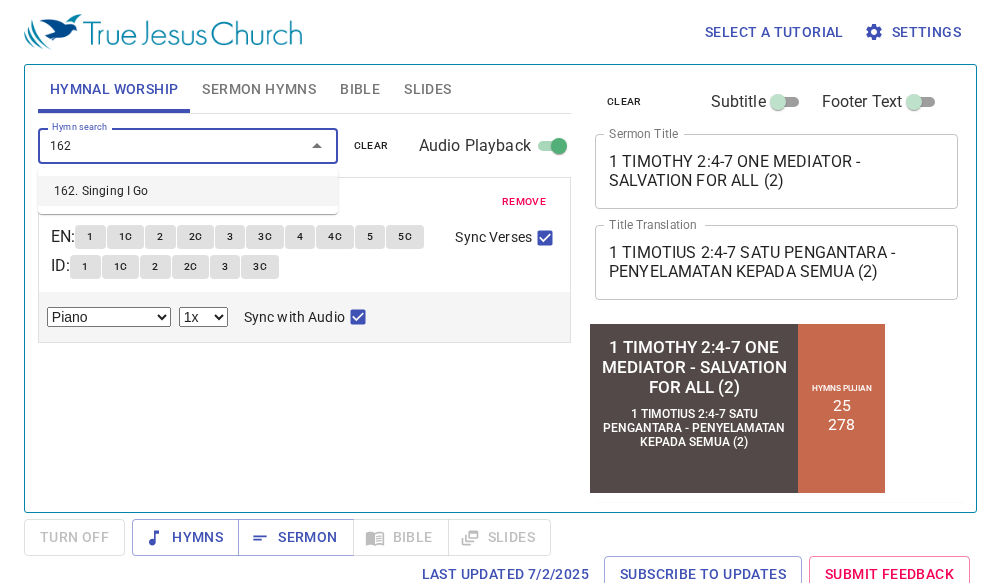 click on "162. Singing I Go" at bounding box center (188, 191) 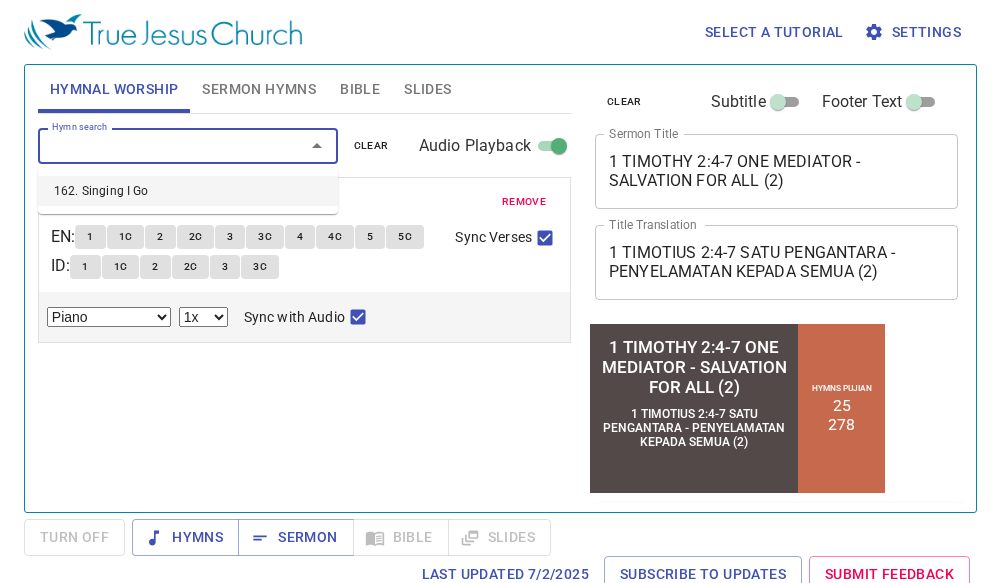 select on "1" 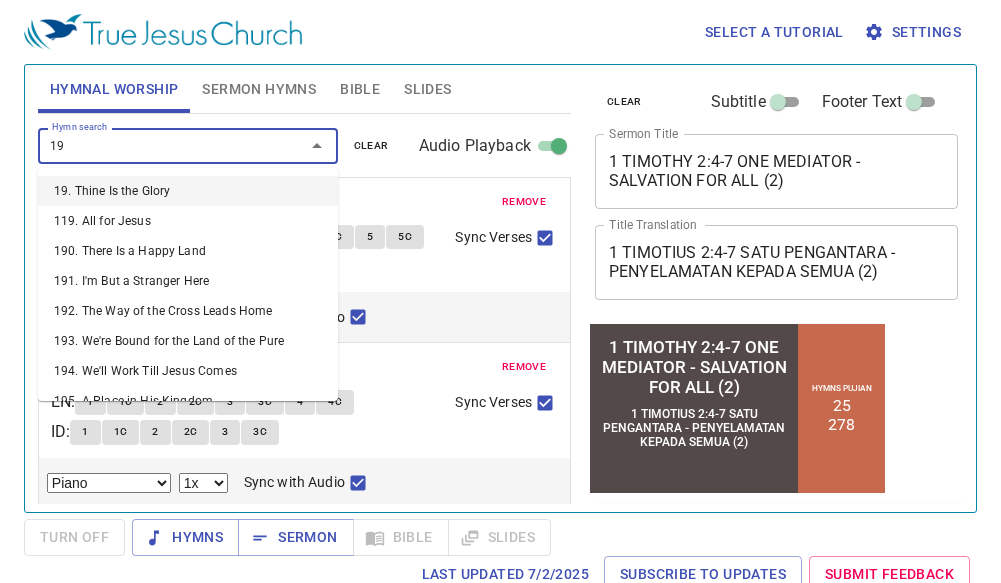 type on "196" 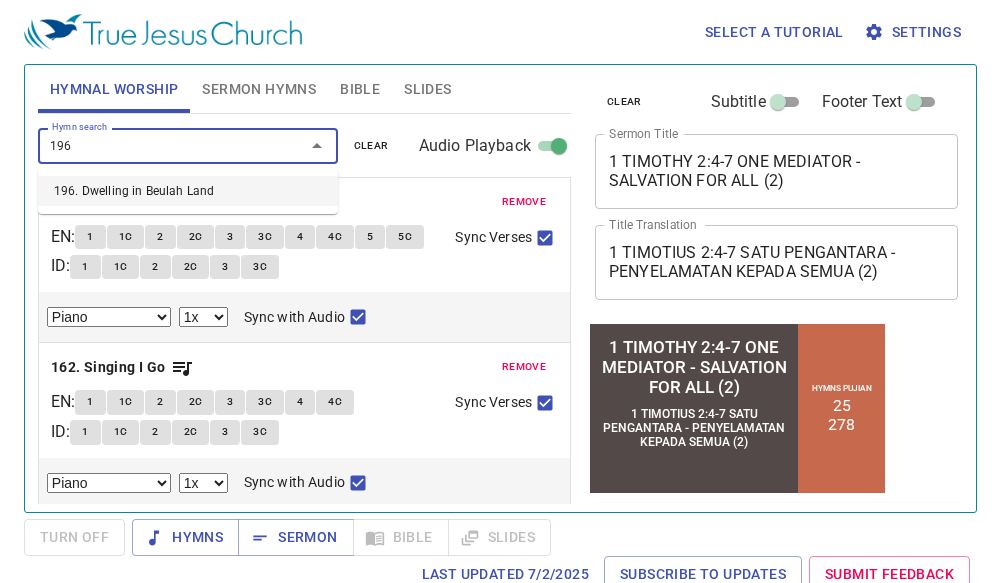 click on "196. Dwelling in Beulah Land" at bounding box center (188, 191) 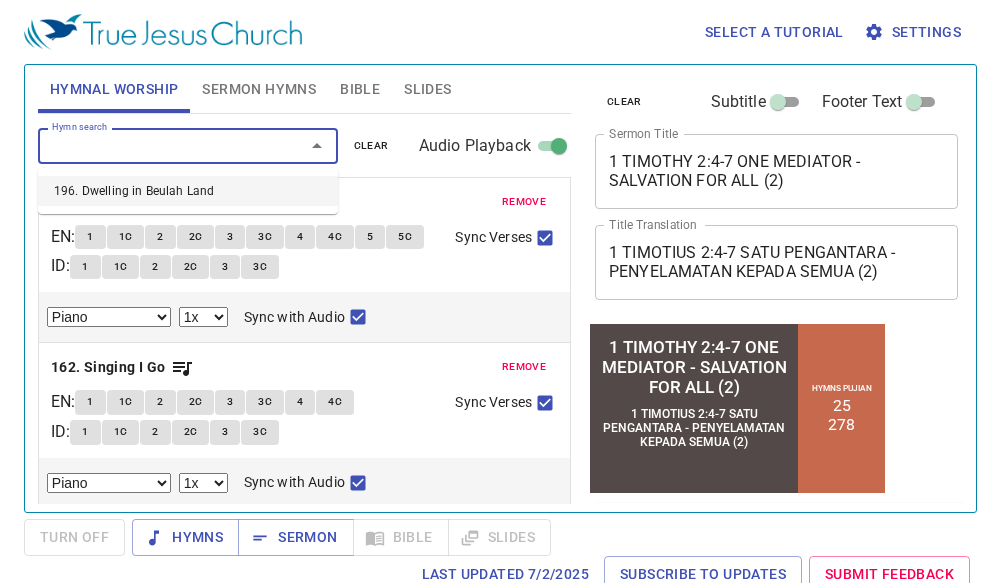 select on "1" 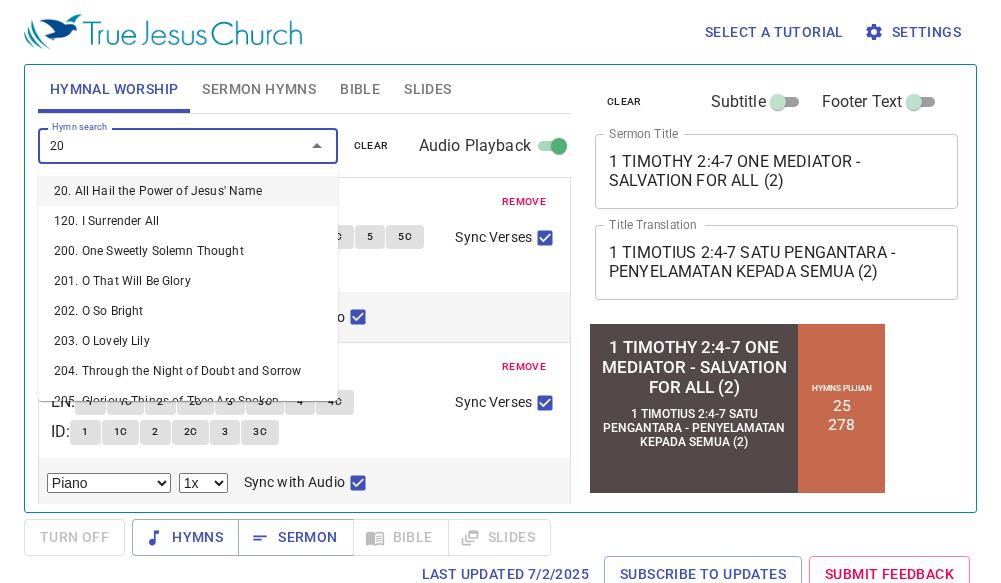 type on "202" 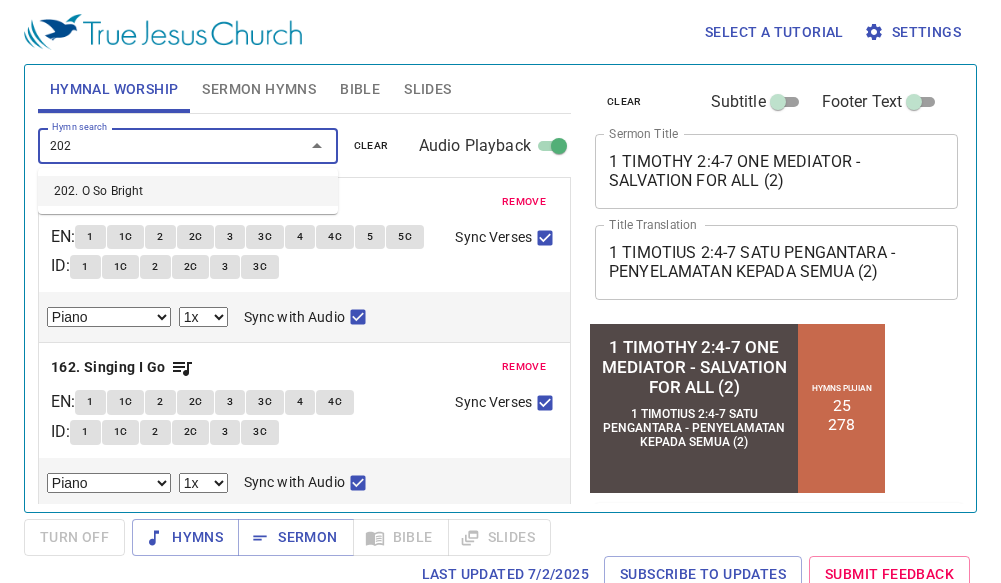 click on "202. O So Bright" at bounding box center (188, 191) 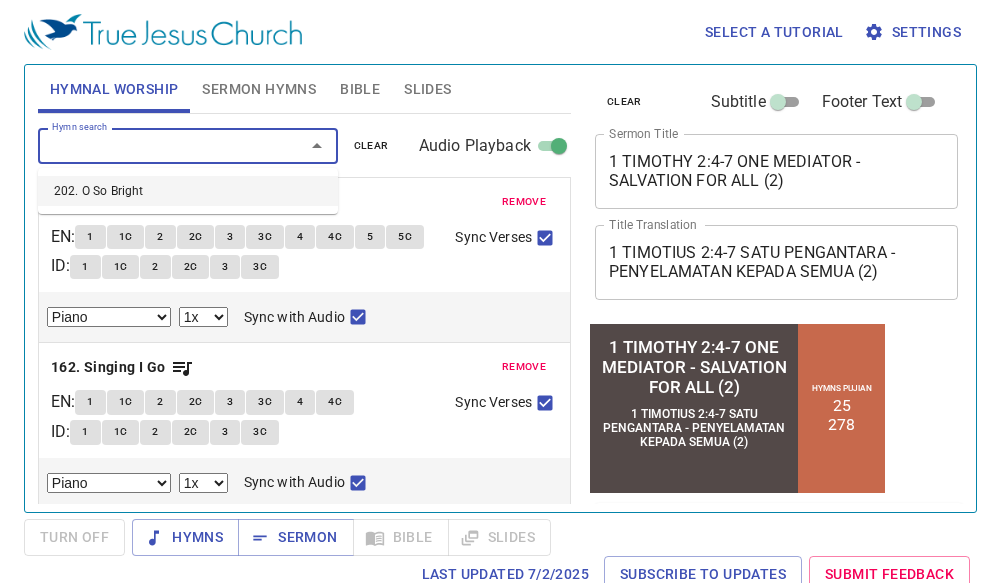 select on "1" 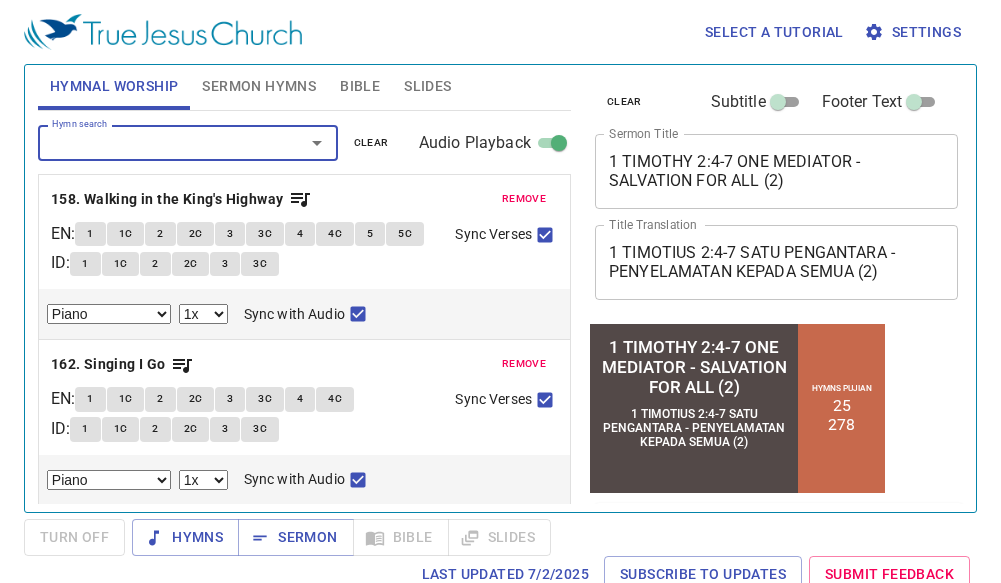 scroll, scrollTop: 0, scrollLeft: 0, axis: both 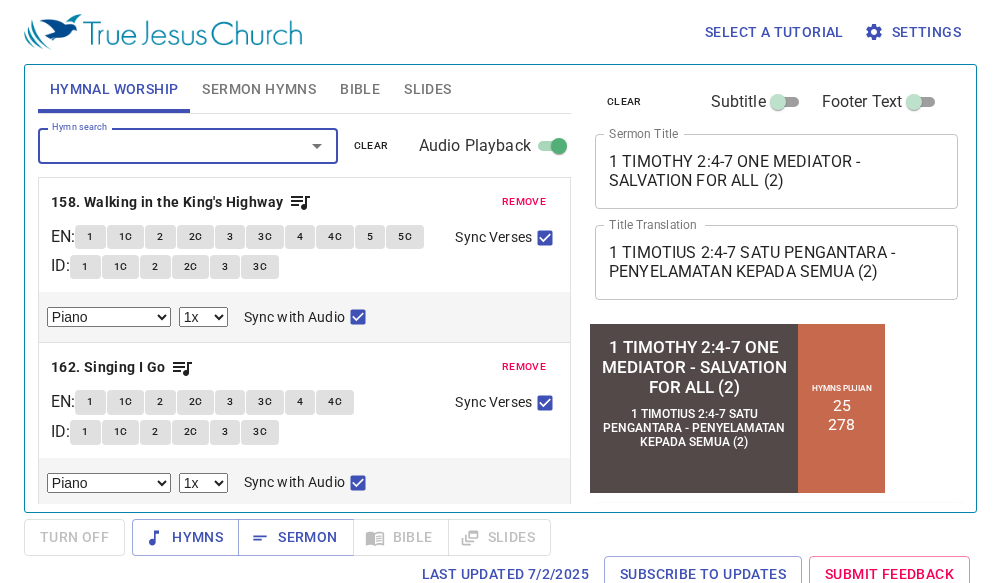 click on "Sermon Hymns" at bounding box center [259, 89] 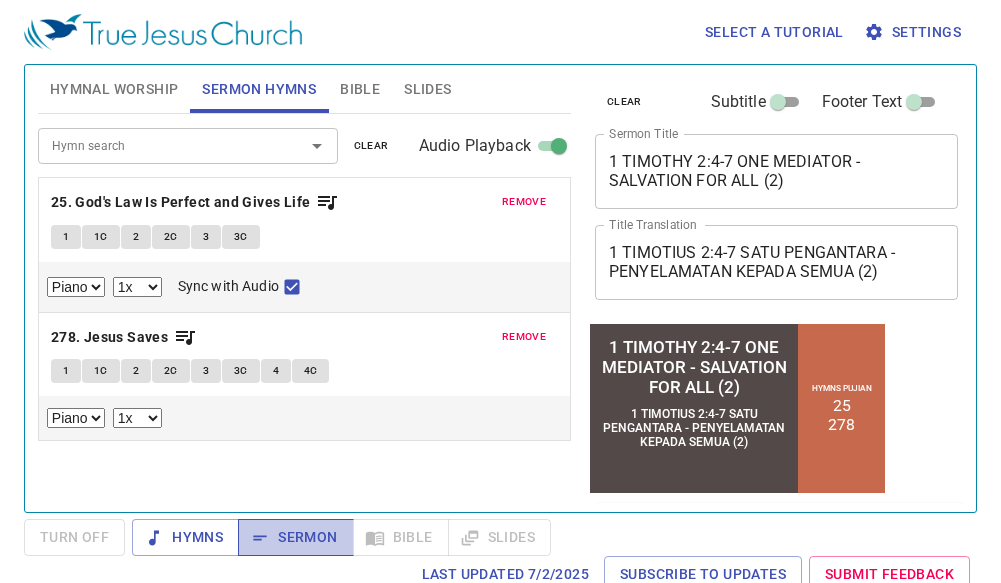 click on "Sermon" at bounding box center [295, 537] 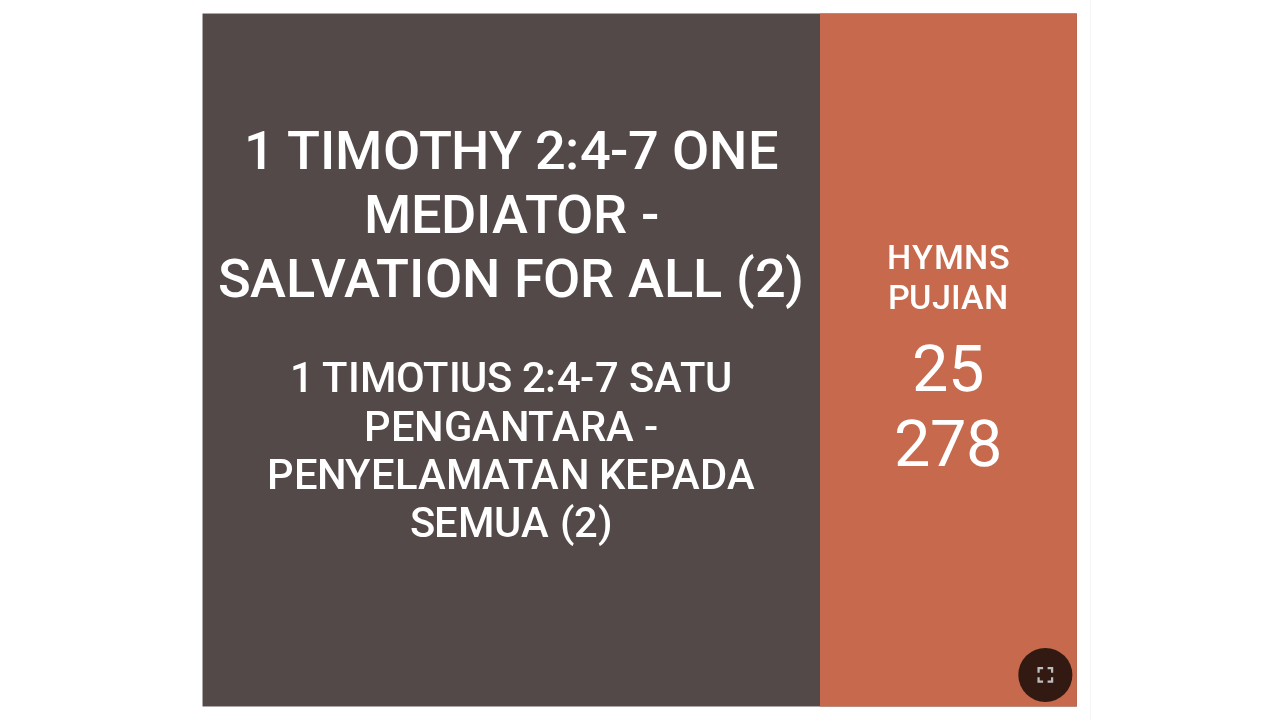 scroll, scrollTop: 0, scrollLeft: 0, axis: both 